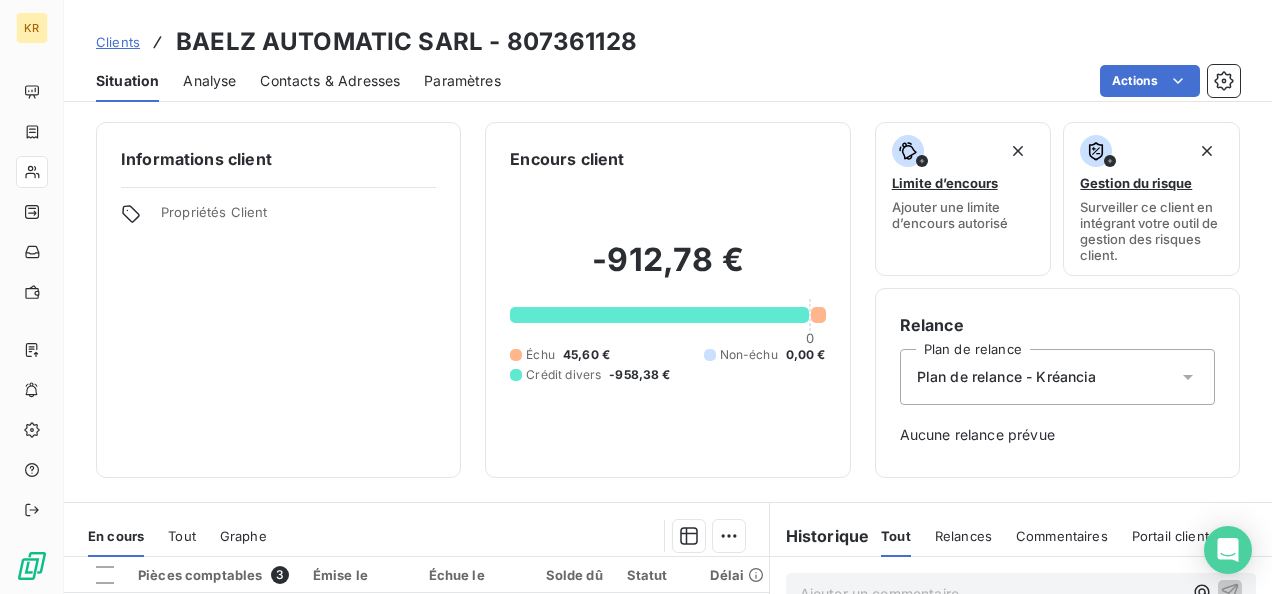 scroll, scrollTop: 0, scrollLeft: 0, axis: both 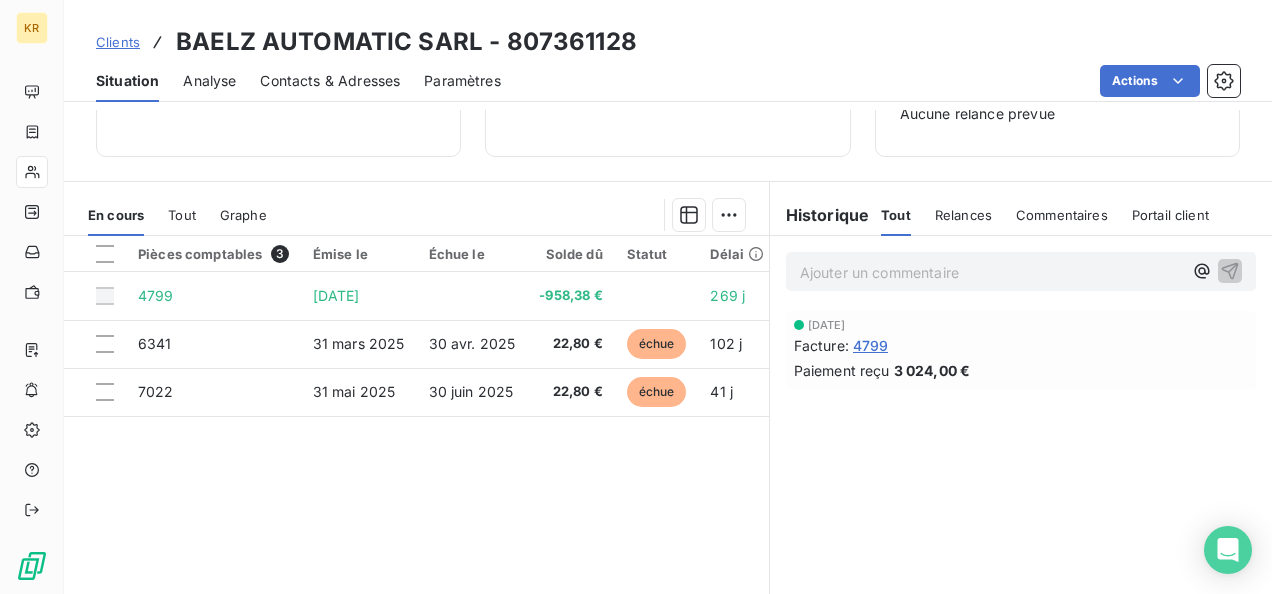 click on "Clients" at bounding box center [118, 42] 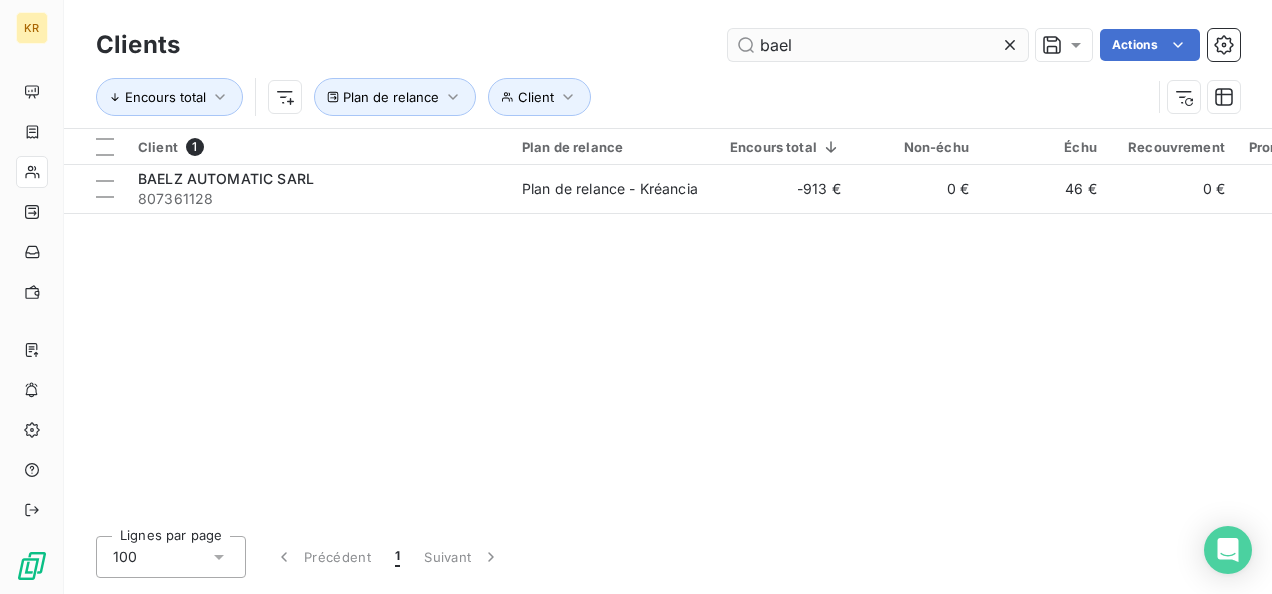 click on "bael" at bounding box center (878, 45) 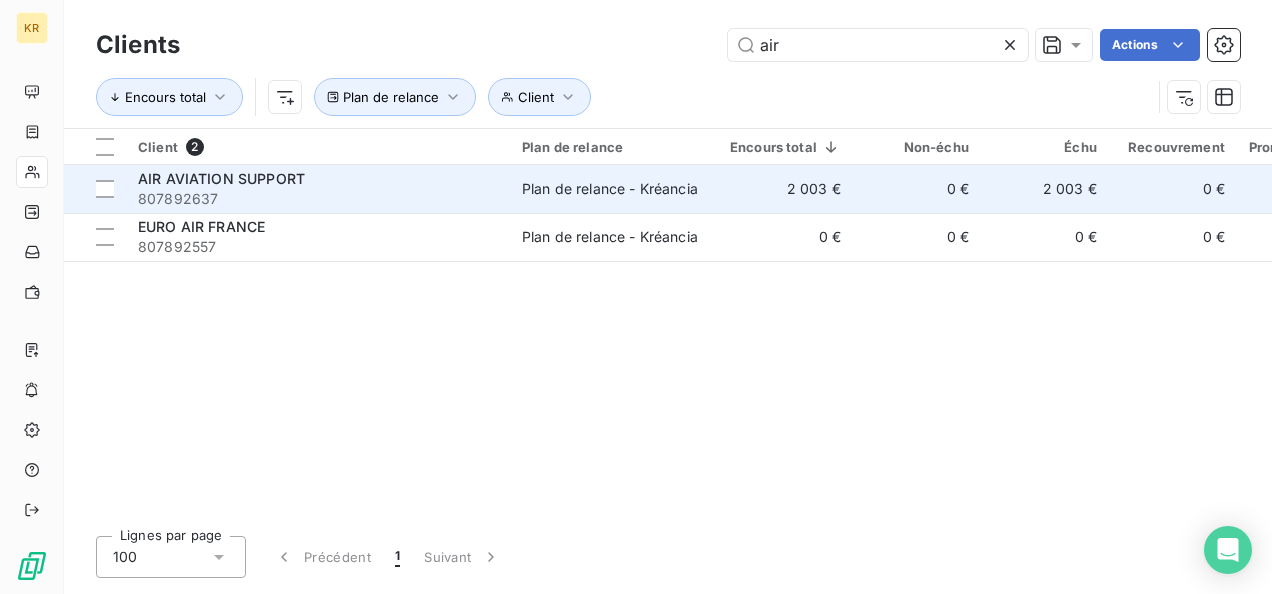type on "air" 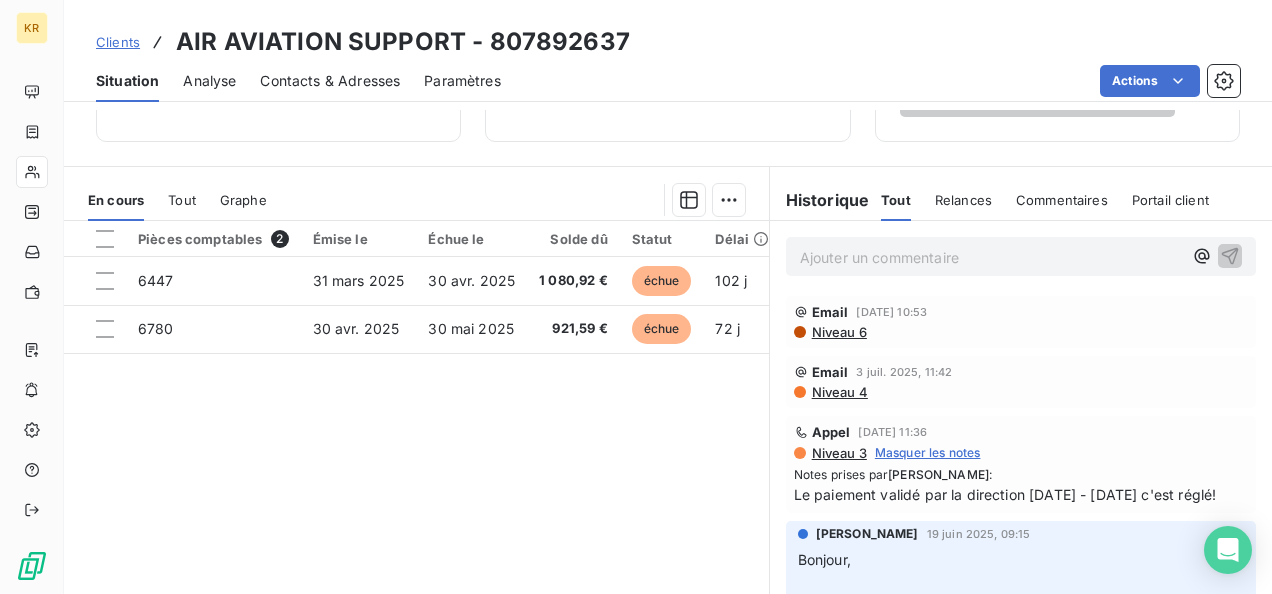 scroll, scrollTop: 417, scrollLeft: 0, axis: vertical 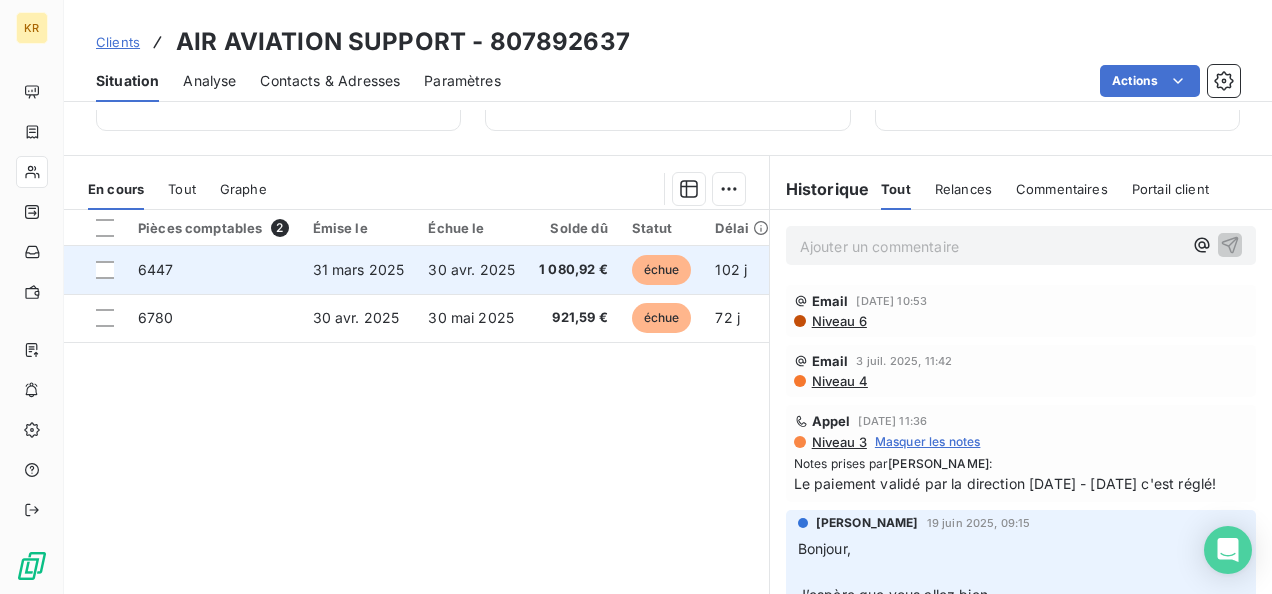 click on "30 avr. 2025" at bounding box center (471, 269) 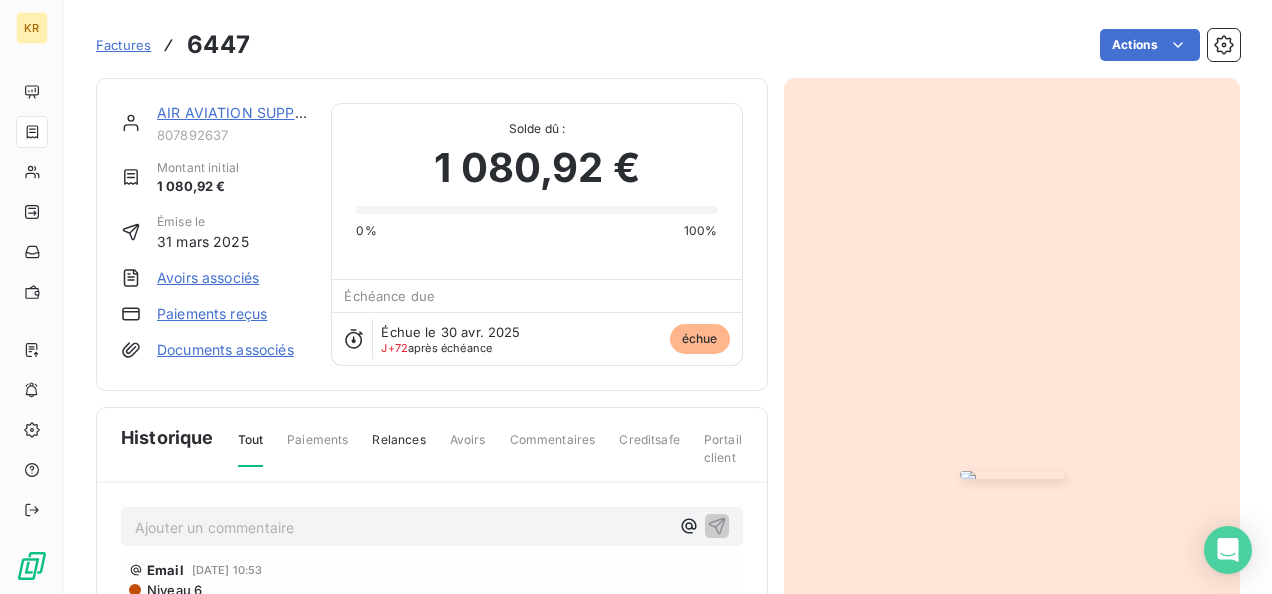 click at bounding box center [1012, 475] 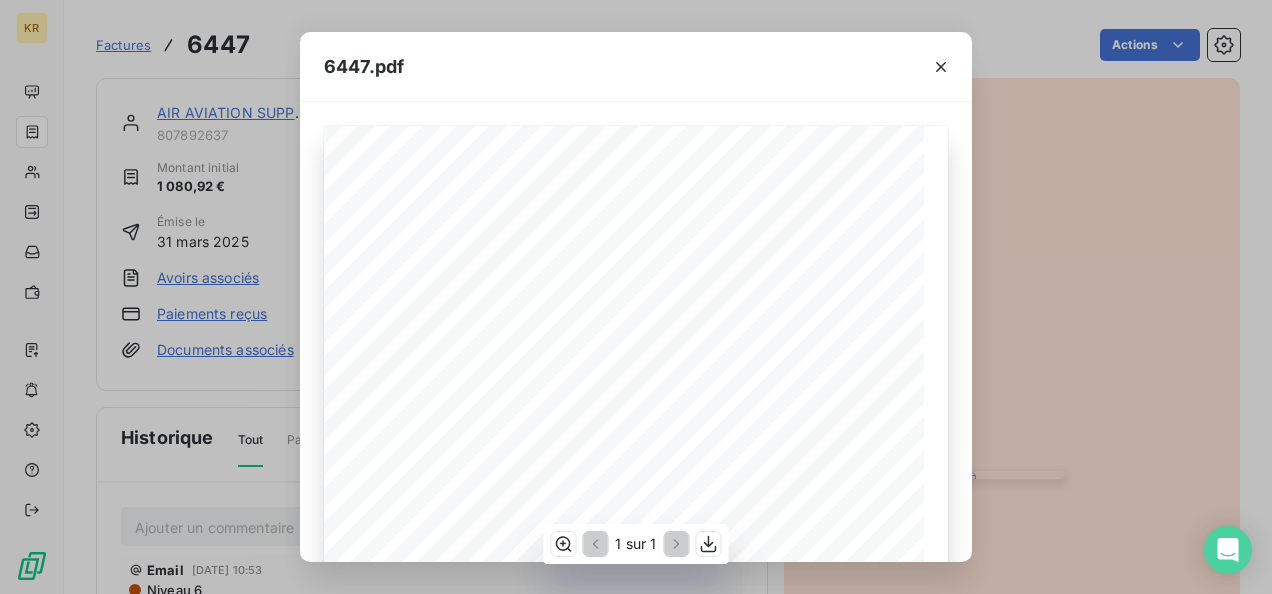 scroll, scrollTop: 435, scrollLeft: 0, axis: vertical 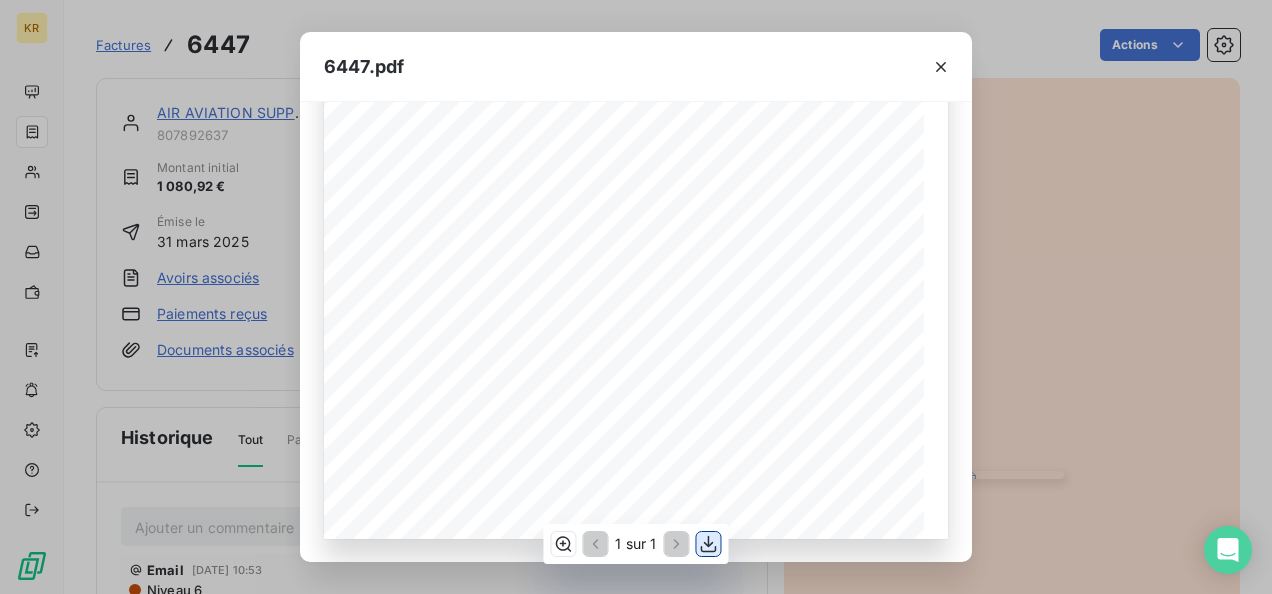 click 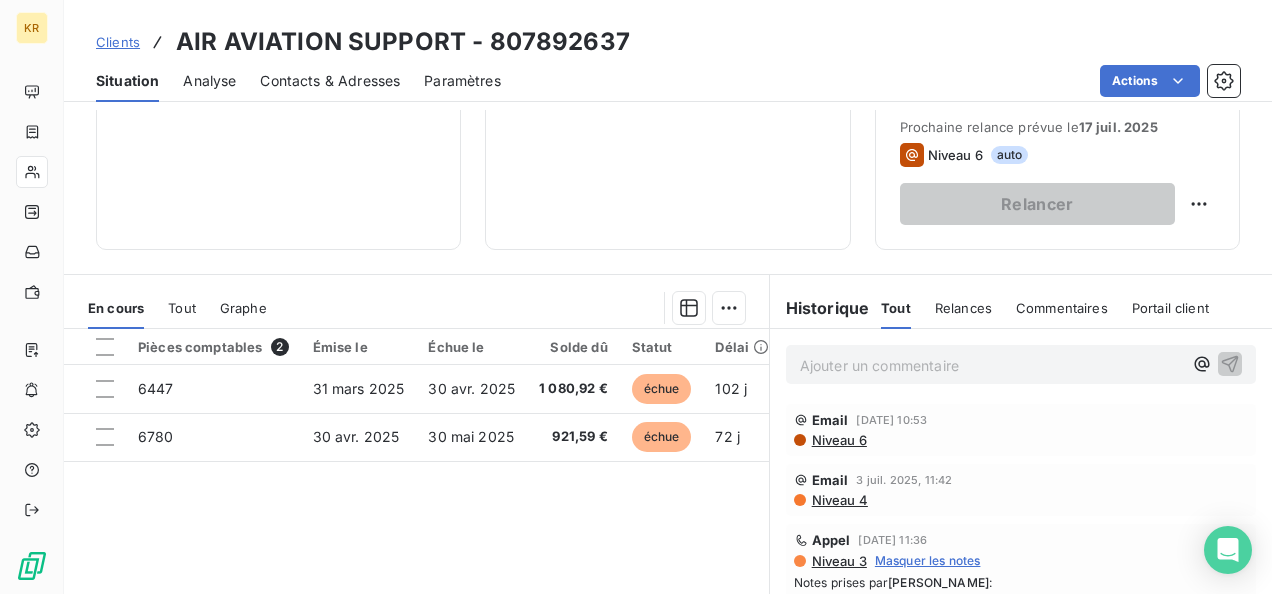 scroll, scrollTop: 301, scrollLeft: 0, axis: vertical 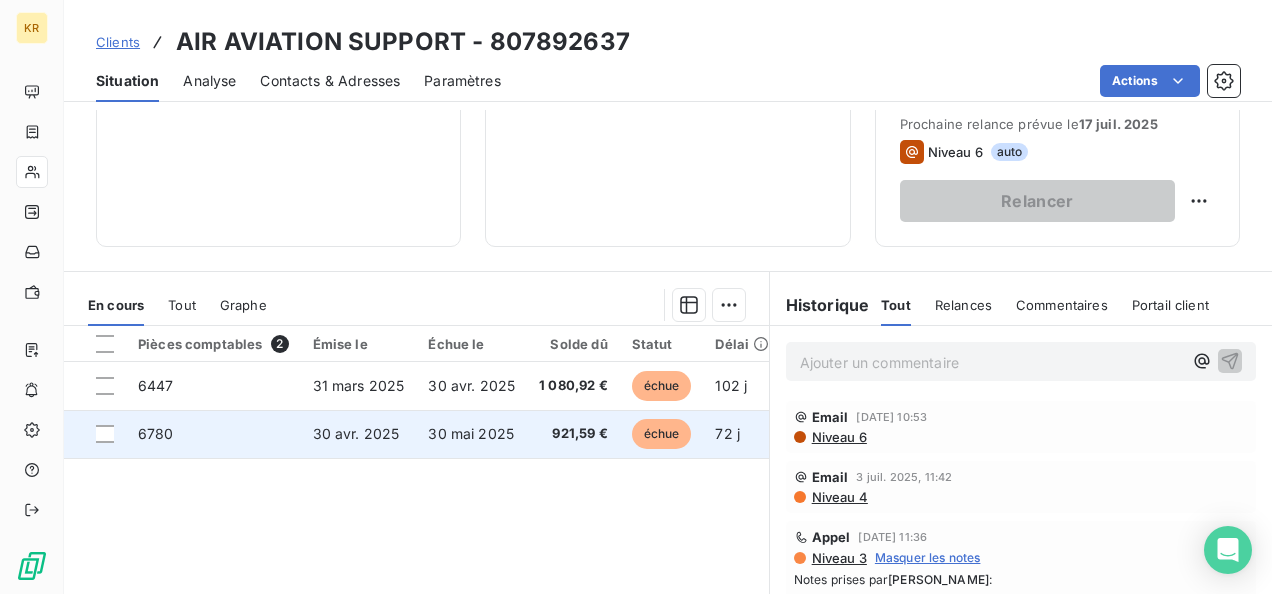 click on "30 mai 2025" at bounding box center (471, 433) 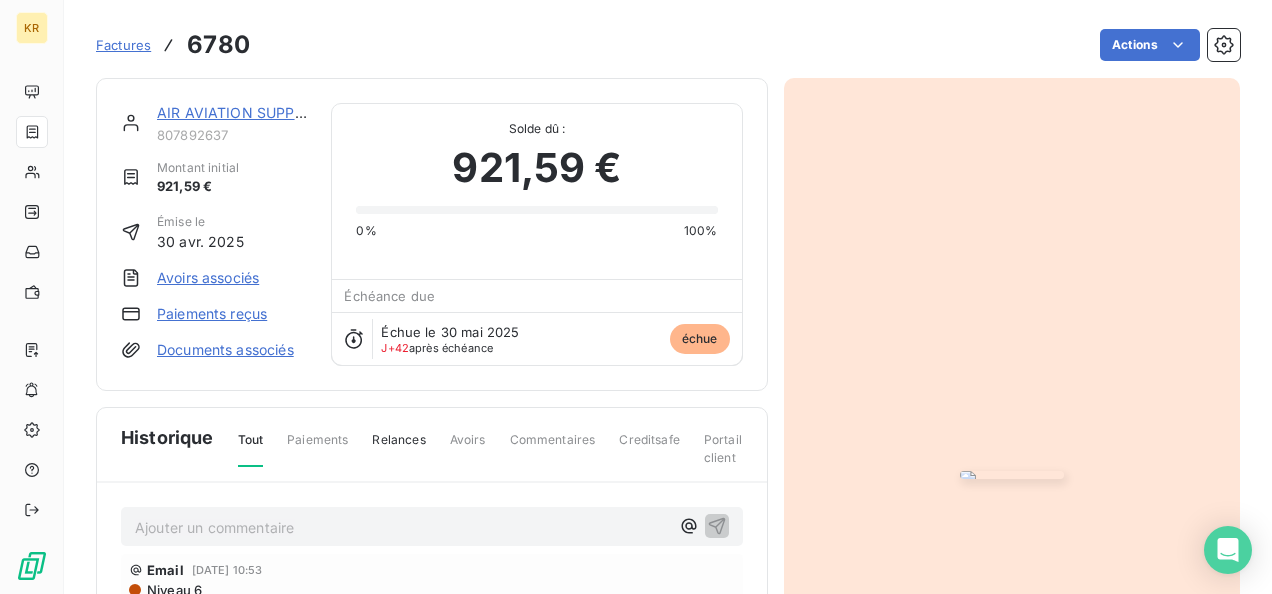 click at bounding box center (1012, 475) 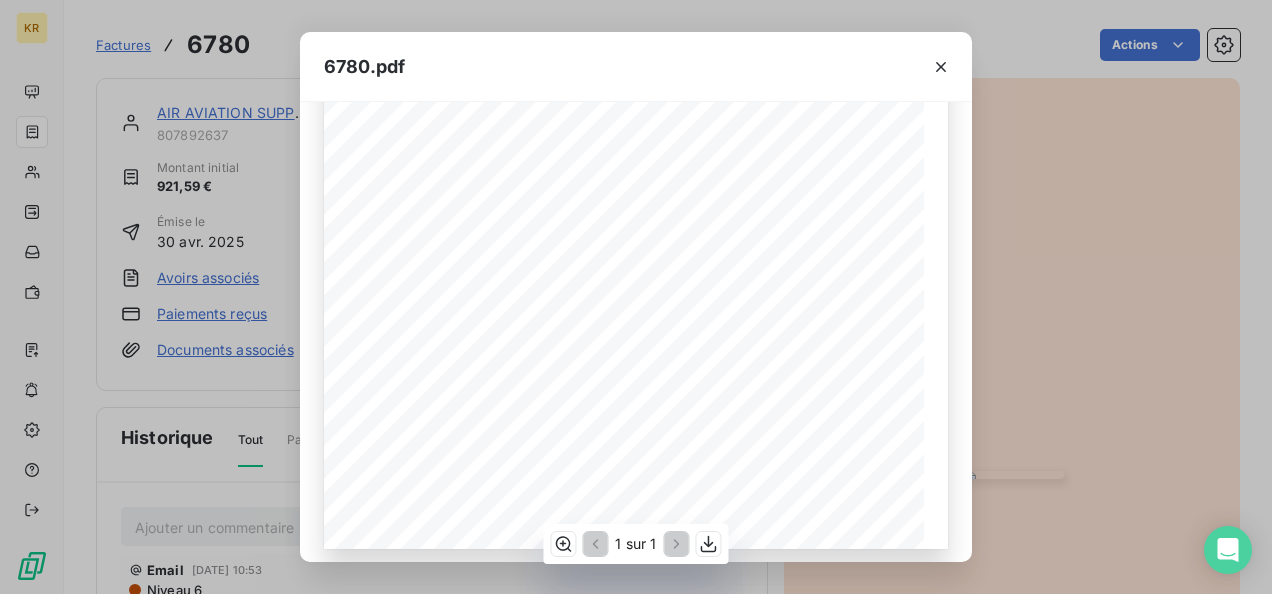 scroll, scrollTop: 432, scrollLeft: 0, axis: vertical 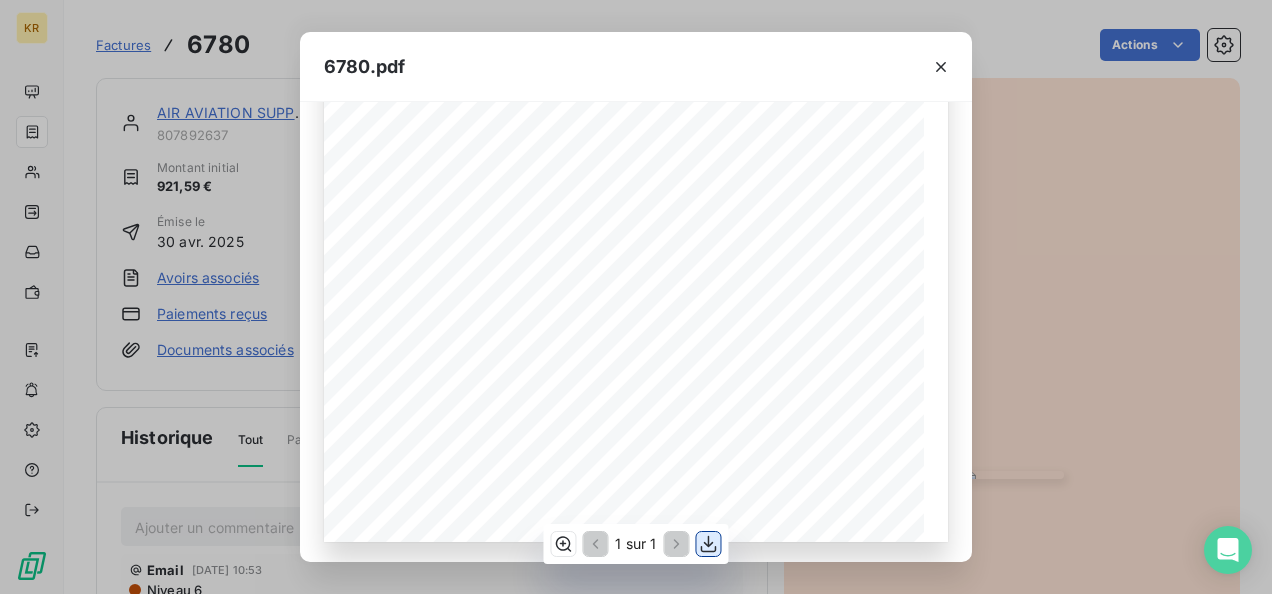 click 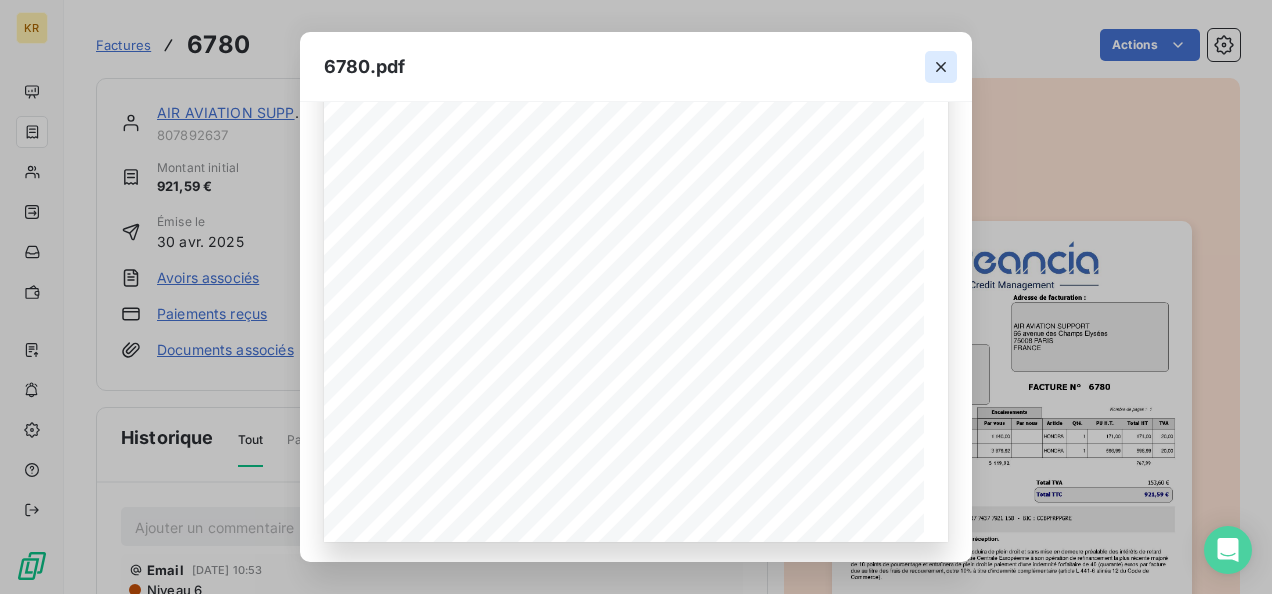 click 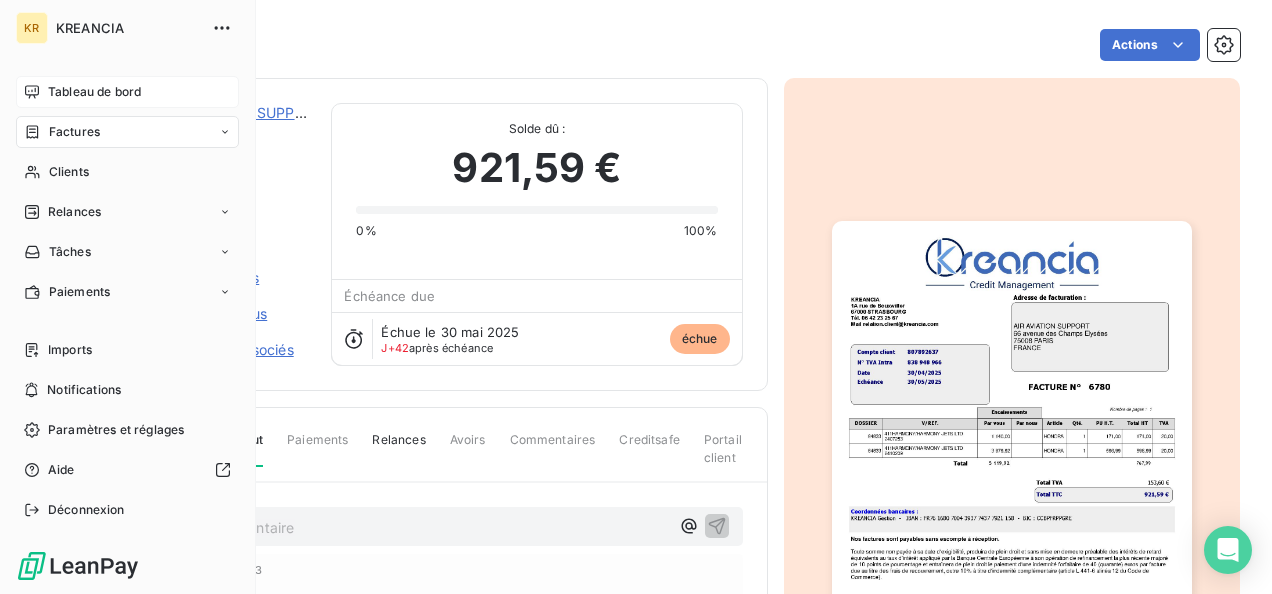 click on "Tableau de bord" at bounding box center [127, 92] 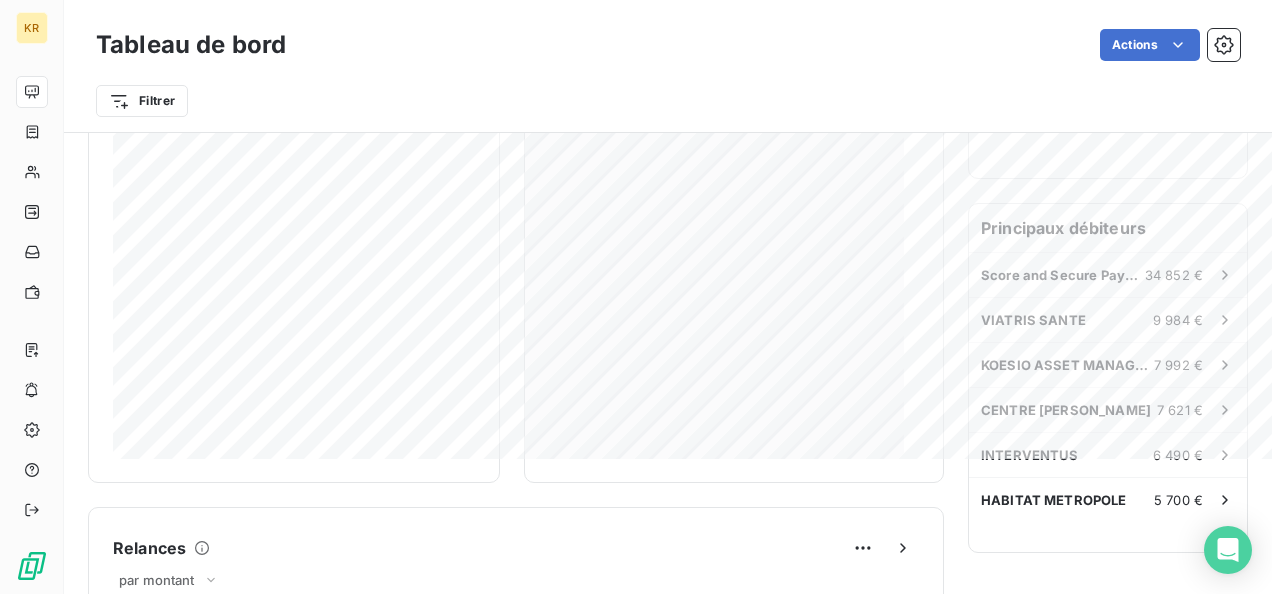 scroll, scrollTop: 490, scrollLeft: 0, axis: vertical 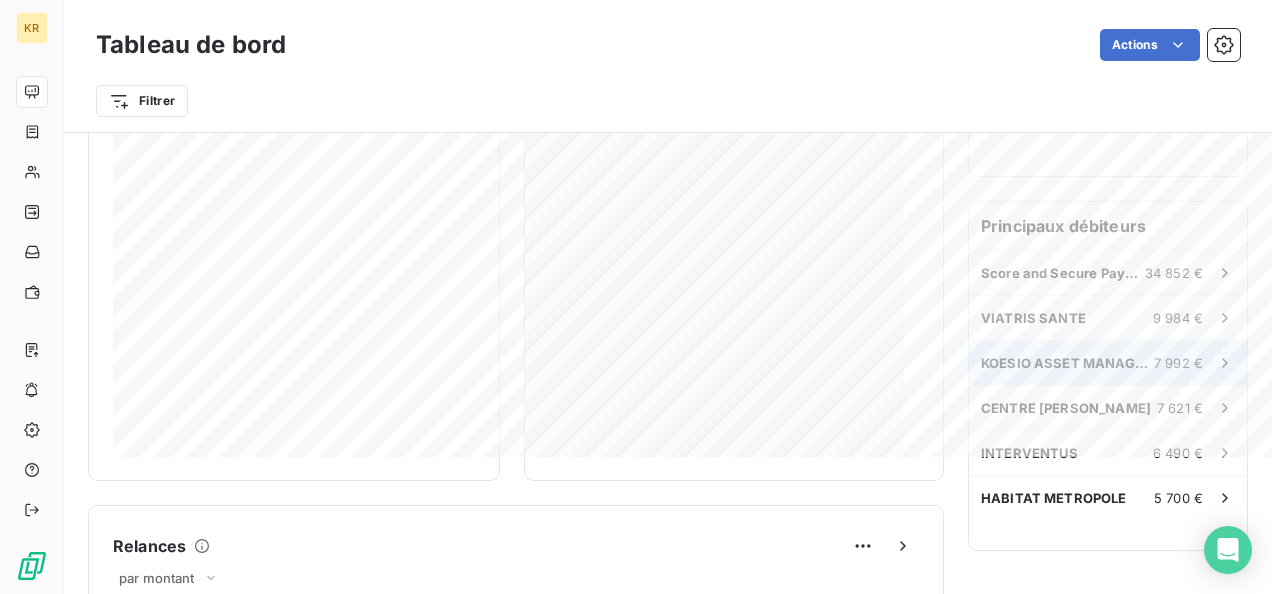 click on "KOESIO ASSET MANAGEMENT 7 992 €" at bounding box center [1108, 363] 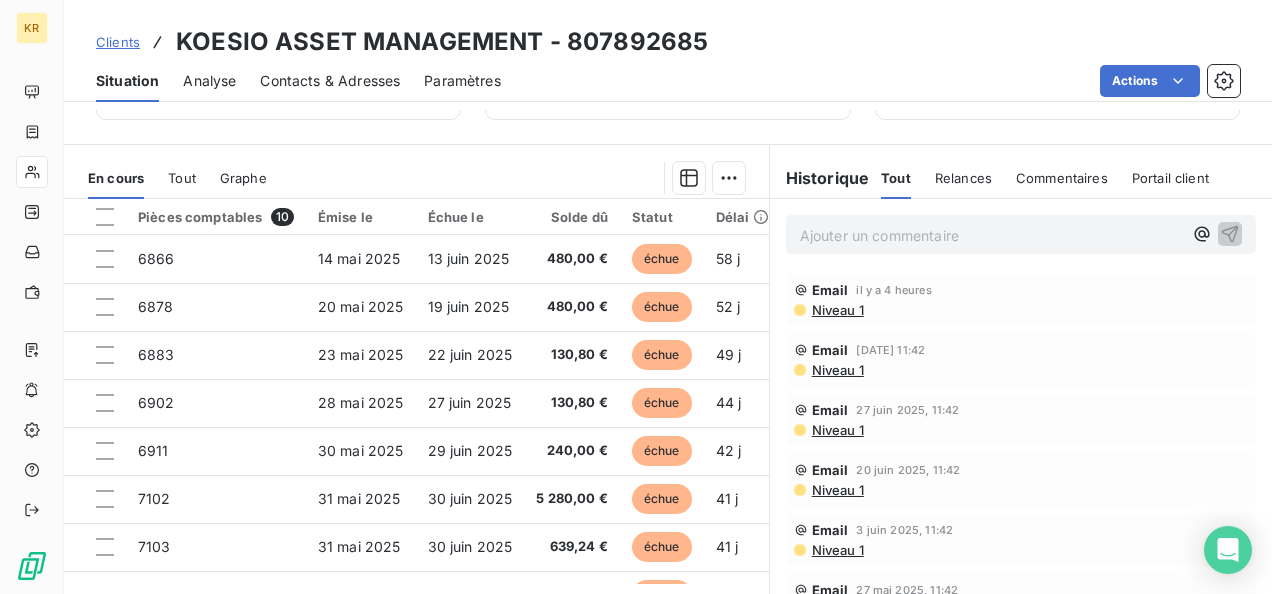 scroll, scrollTop: 430, scrollLeft: 0, axis: vertical 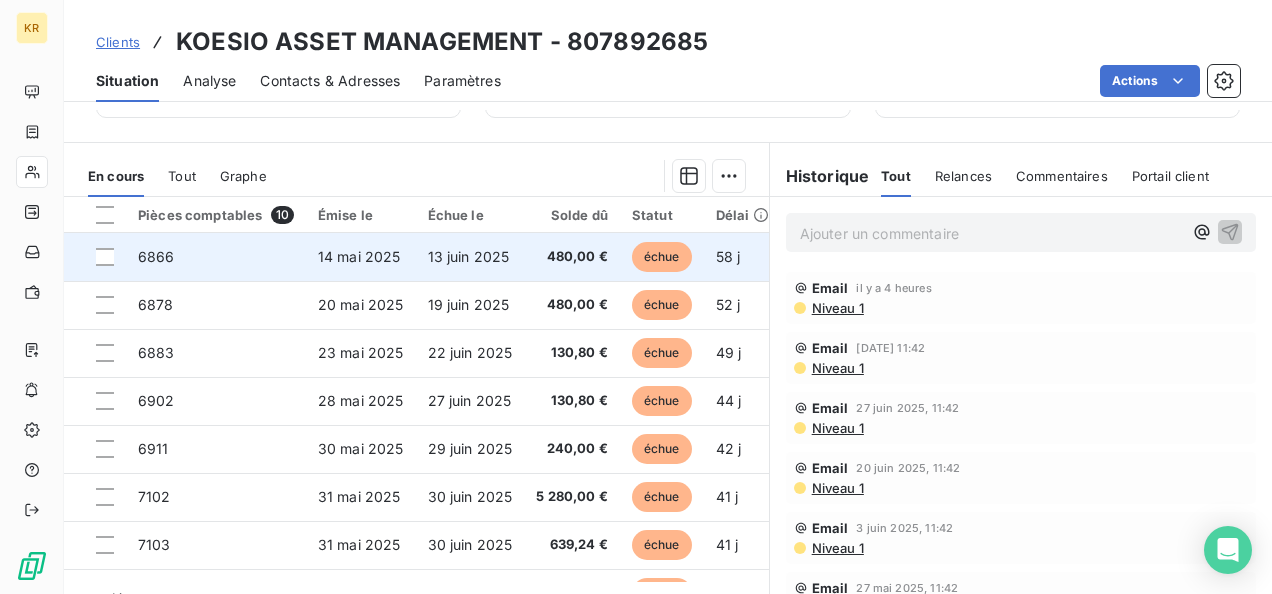 click on "13 juin 2025" at bounding box center (469, 256) 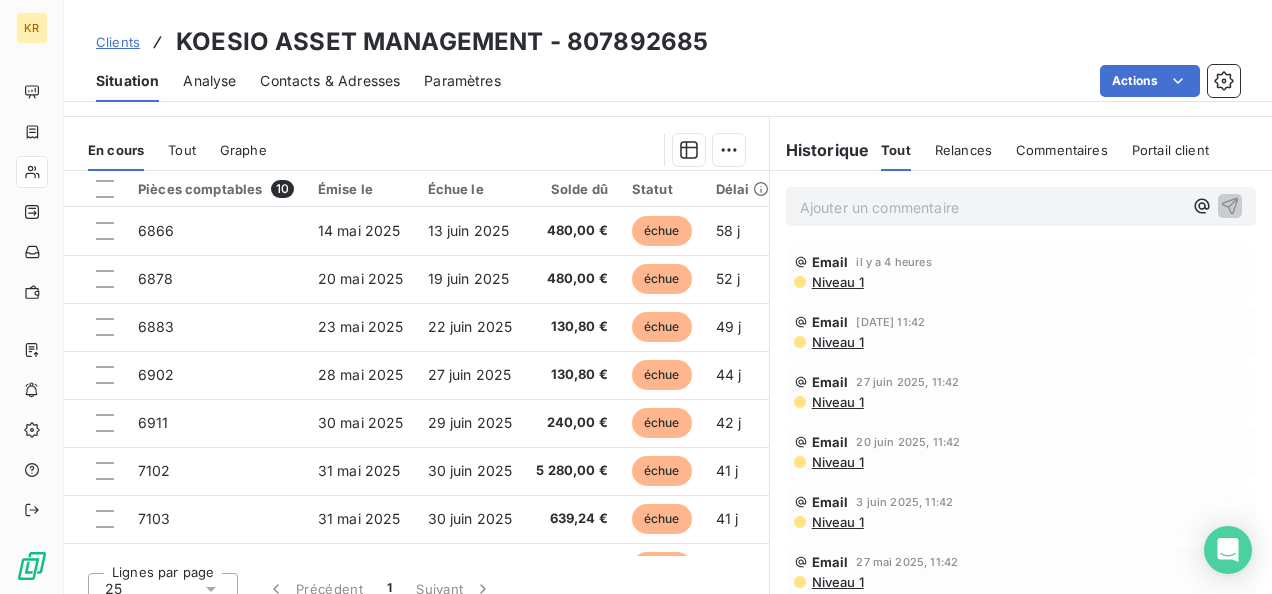scroll, scrollTop: 456, scrollLeft: 0, axis: vertical 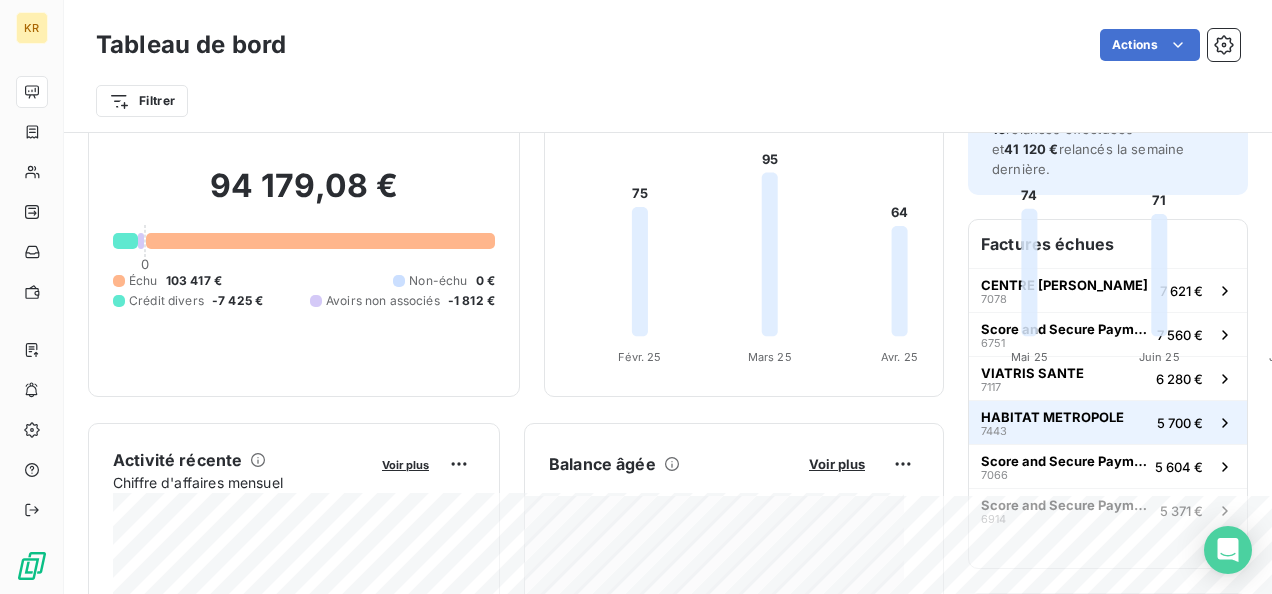 click on "HABITAT METROPOLE" at bounding box center [1052, 417] 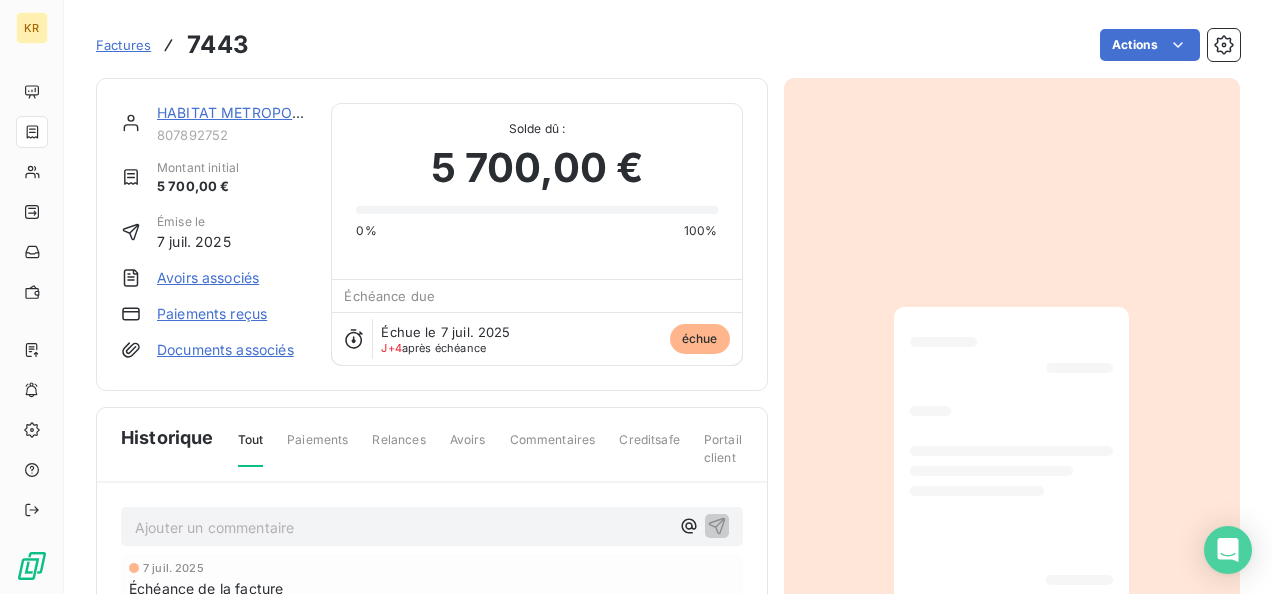 click on "HABITAT METROPOLE" at bounding box center (233, 112) 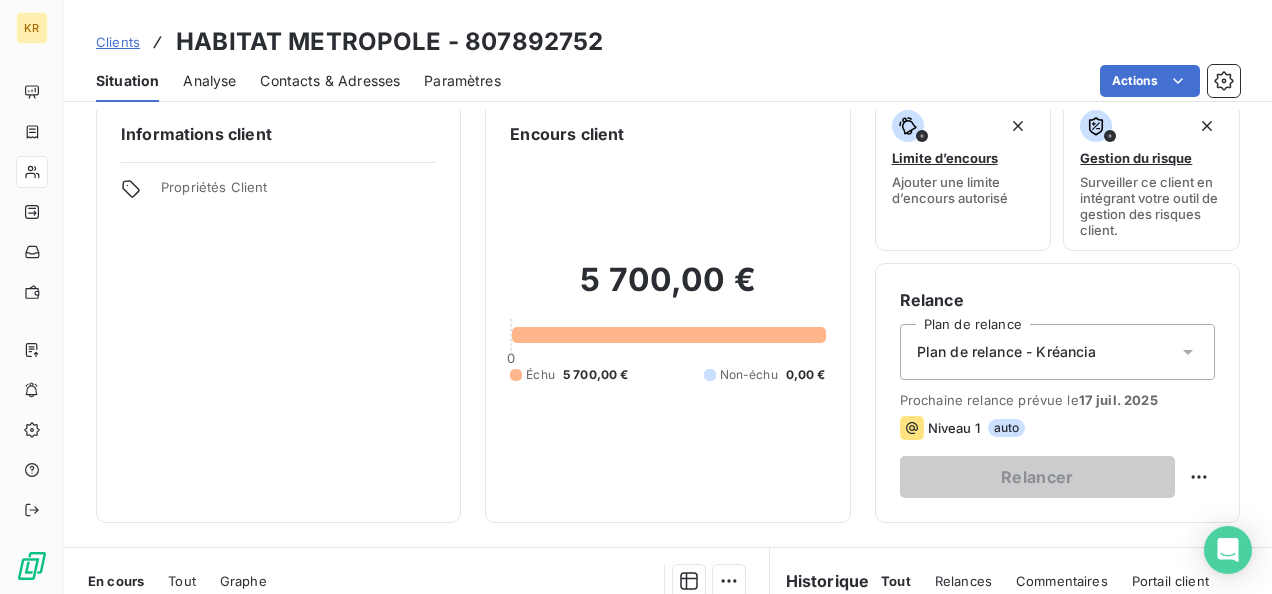 scroll, scrollTop: 18, scrollLeft: 0, axis: vertical 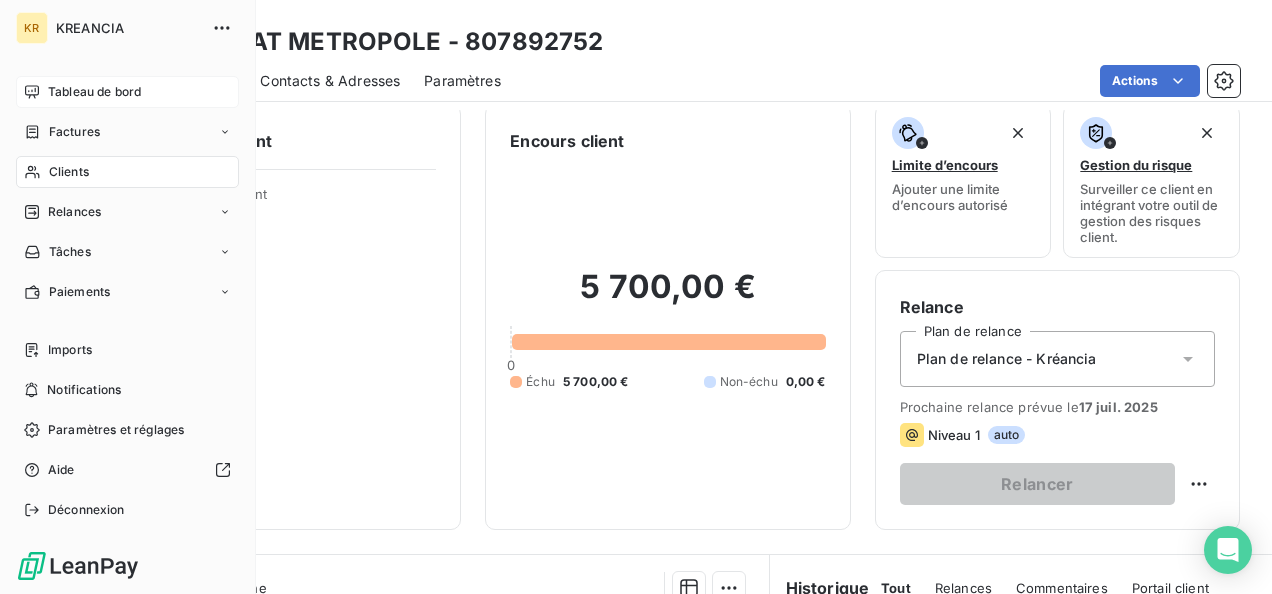 click on "Tableau de bord" at bounding box center (94, 92) 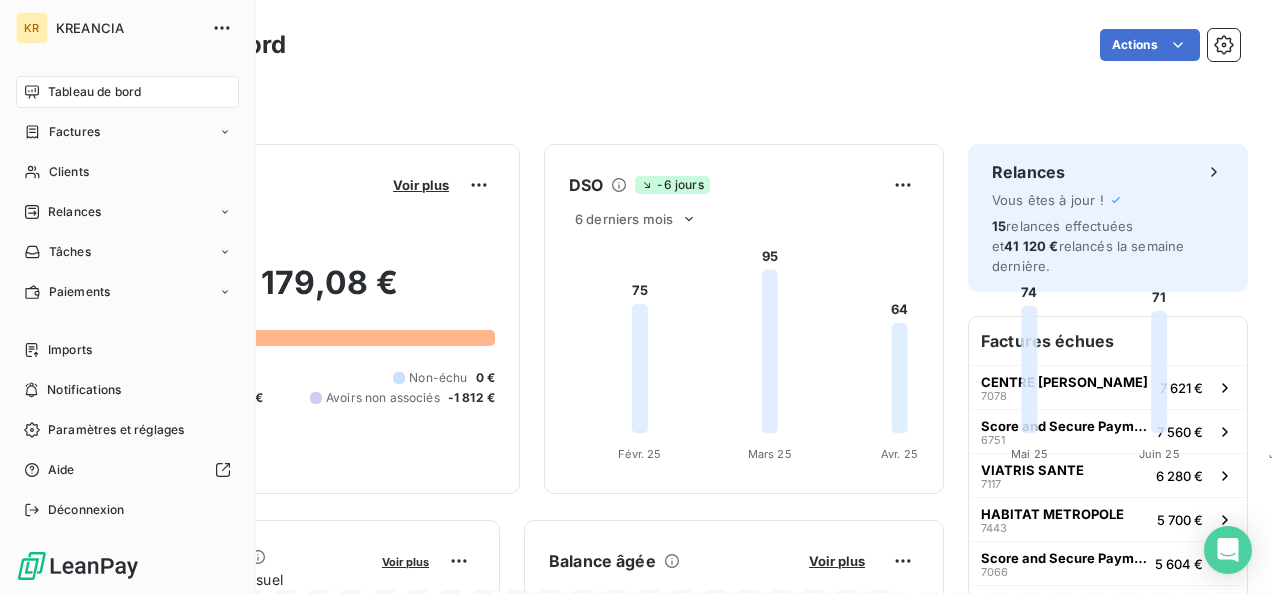 click on "Clients" at bounding box center (69, 172) 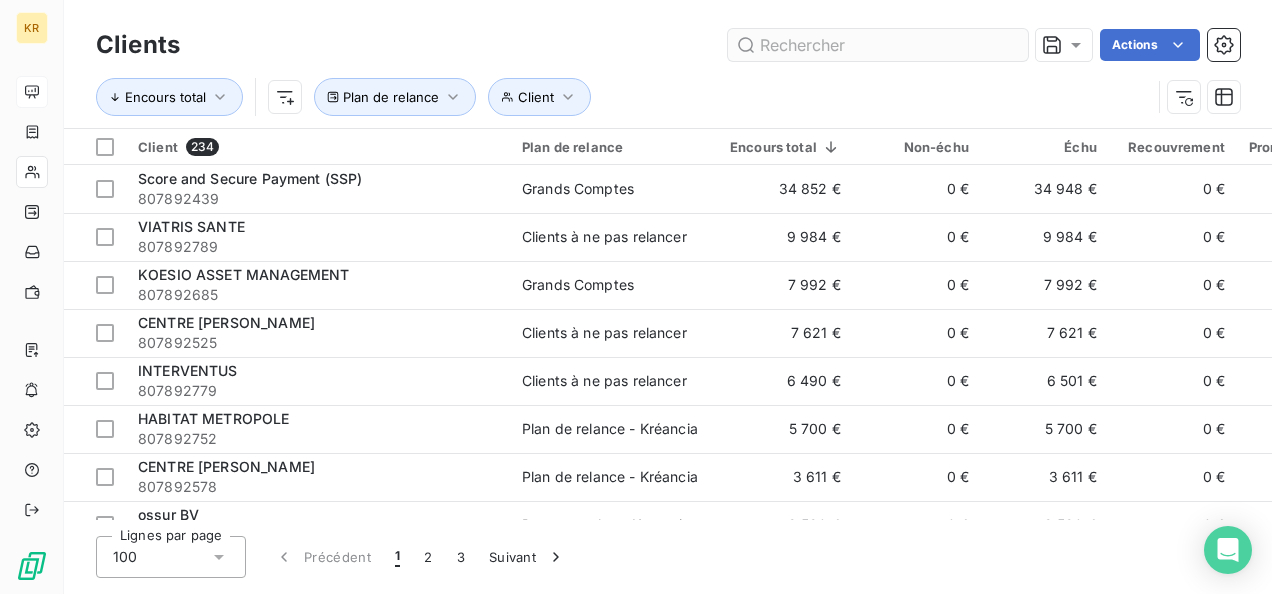 click at bounding box center (878, 45) 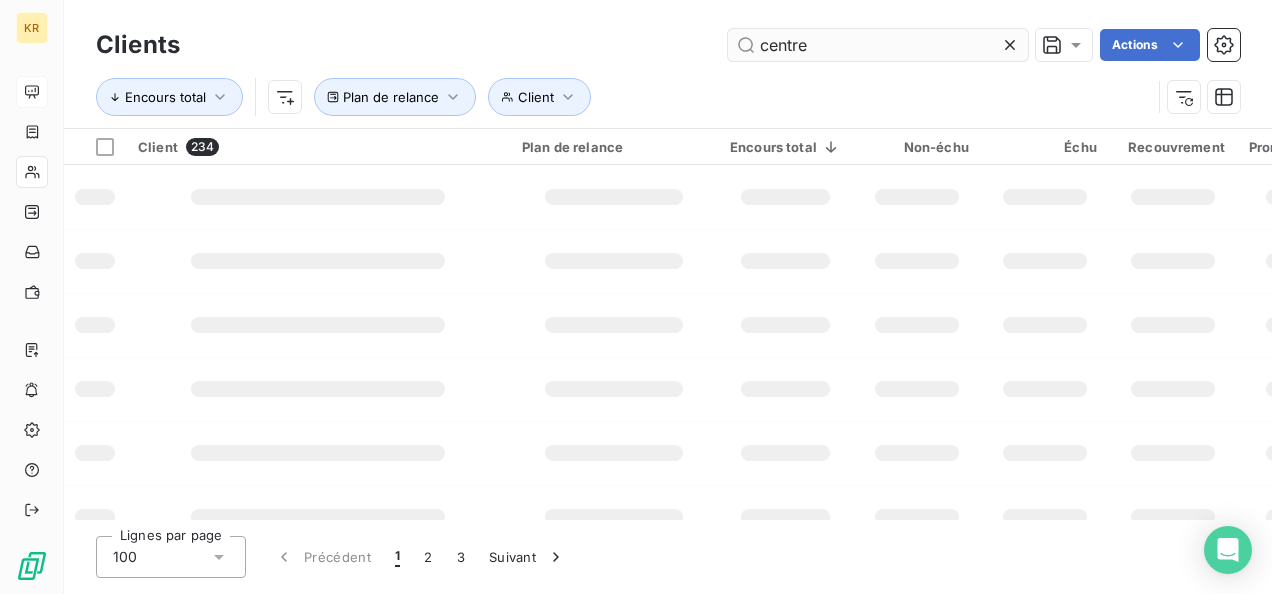 type on "centre" 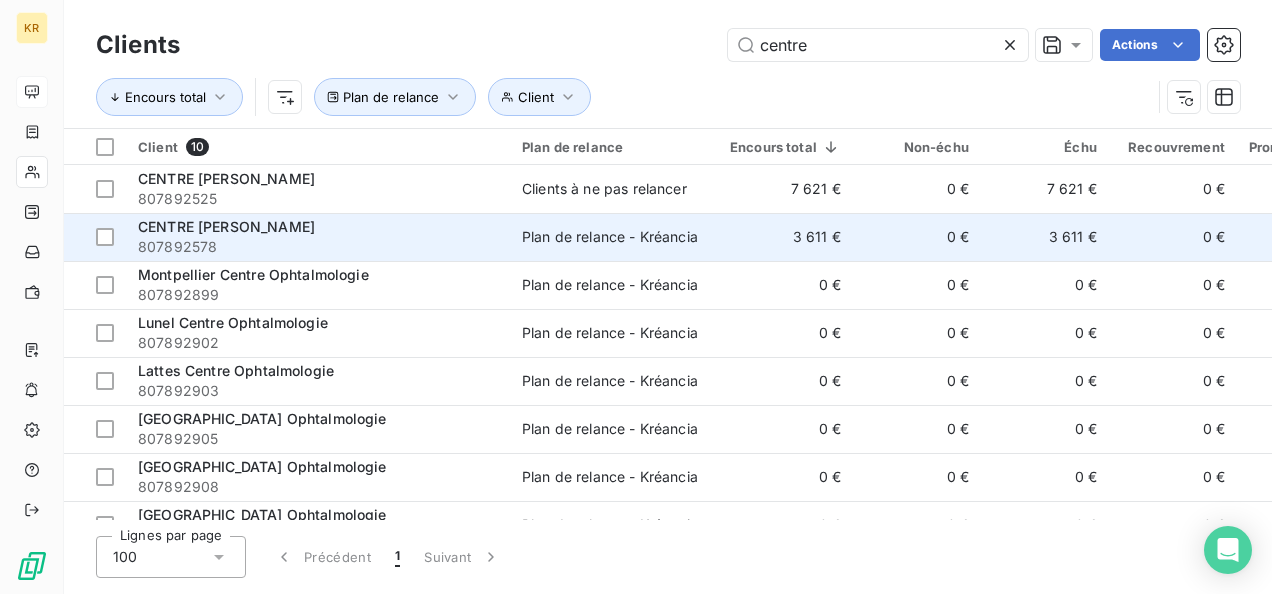 click on "CENTRE ANTOINE LACASSAGNE" at bounding box center [318, 227] 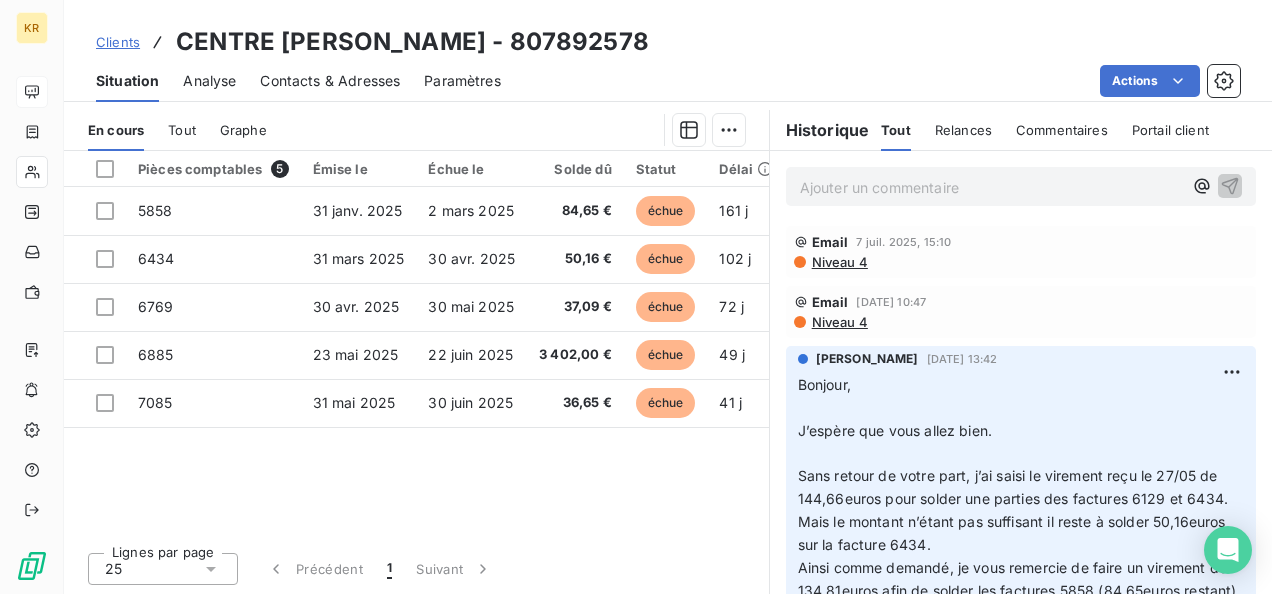 scroll, scrollTop: 474, scrollLeft: 0, axis: vertical 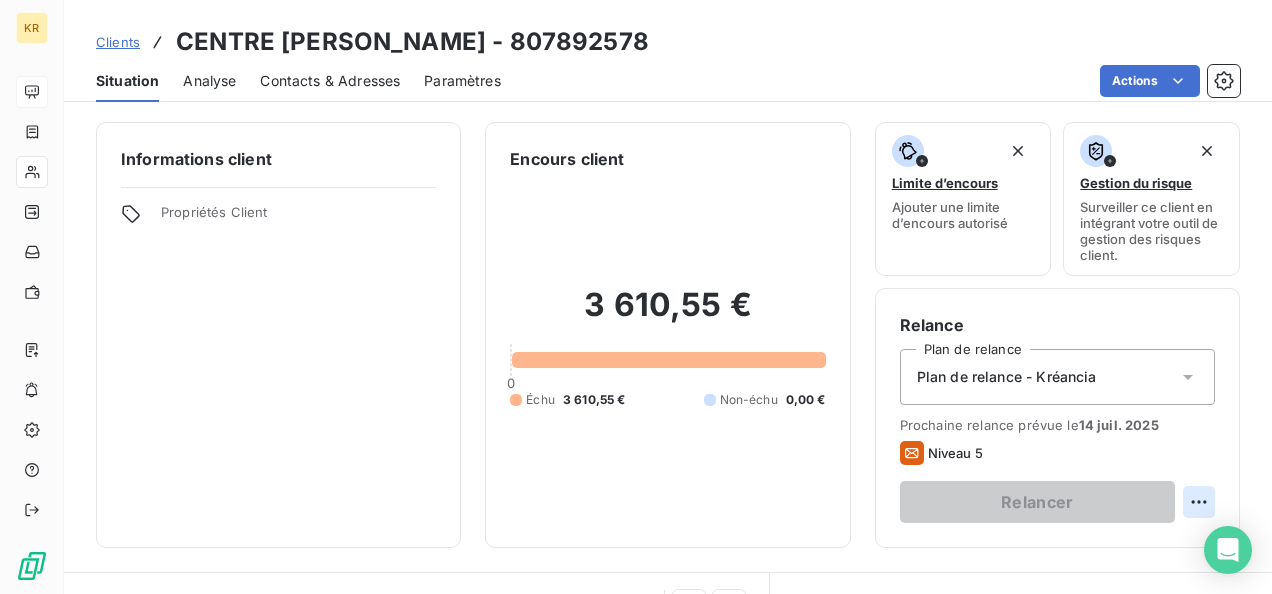 click on "KR Clients CENTRE ANTOINE LACASSAGNE - 807892578 Situation Analyse Contacts & Adresses Paramètres Actions Informations client Propriétés Client Encours client   3 610,55 € 0 Échu 3 610,55 € Non-échu 0,00 €     Limite d’encours Ajouter une limite d’encours autorisé Gestion du risque Surveiller ce client en intégrant votre outil de gestion des risques client. Relance Plan de relance Plan de relance - Kréancia Prochaine relance prévue le  14 juil. 2025 Niveau 5 Relancer En cours Tout Graphe Pièces comptables 5 Émise le Échue le Solde dû Statut Délai   Retard   5858 31 janv. 2025 2 mars 2025 84,65 € échue 161 j +131 j 6434 31 mars 2025 30 avr. 2025 50,16 € échue 102 j +72 j 6769 30 avr. 2025 30 mai 2025 37,09 € échue 72 j +42 j 6885 23 mai 2025 22 juin 2025 3 402,00 € échue 49 j +19 j 7085 31 mai 2025 30 juin 2025 36,65 € échue 41 j +11 j Lignes par page 25 Précédent 1 Suivant Historique Tout Relances Commentaires Portail client Tout Relances" at bounding box center (636, 297) 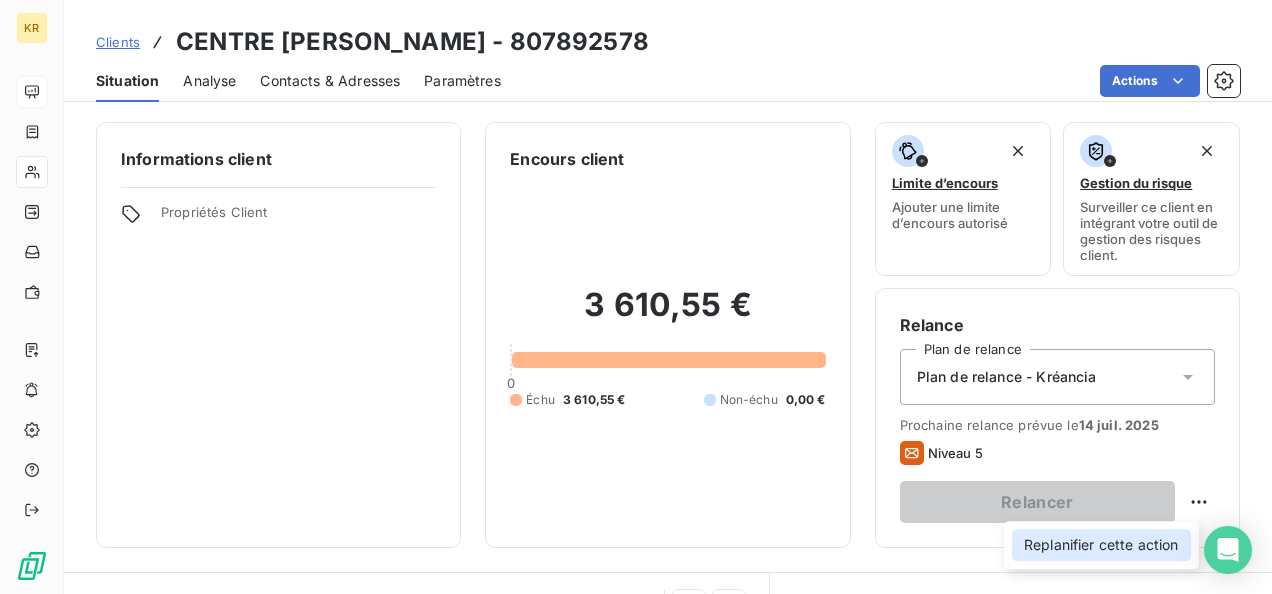 click on "Replanifier cette action" at bounding box center (1101, 545) 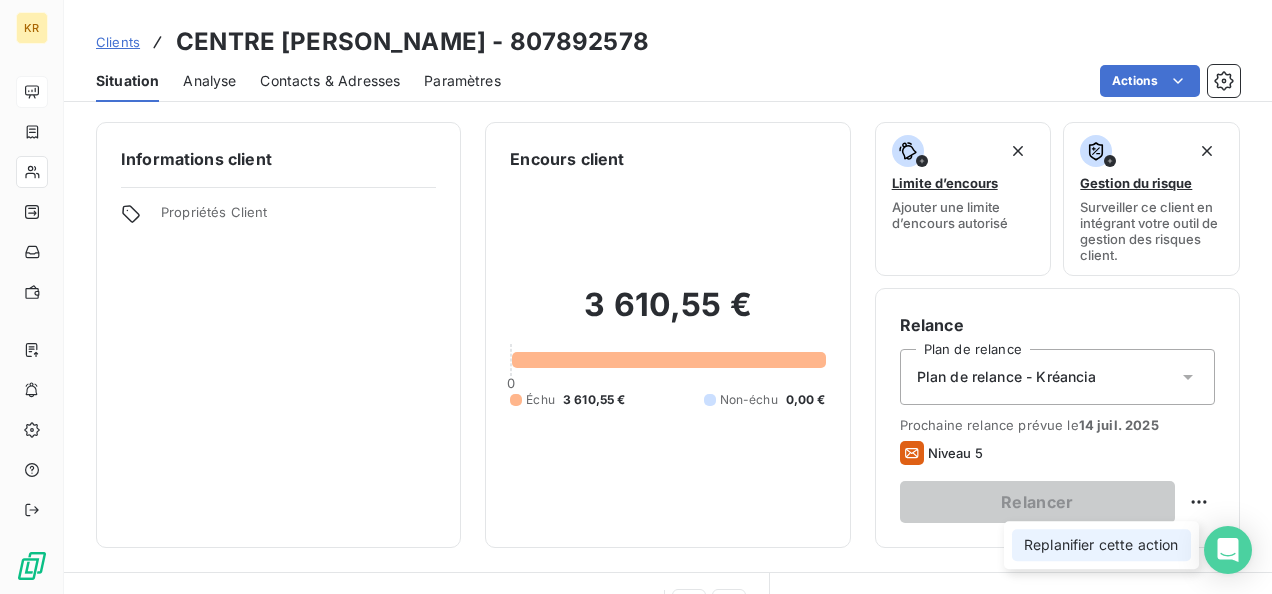 select on "6" 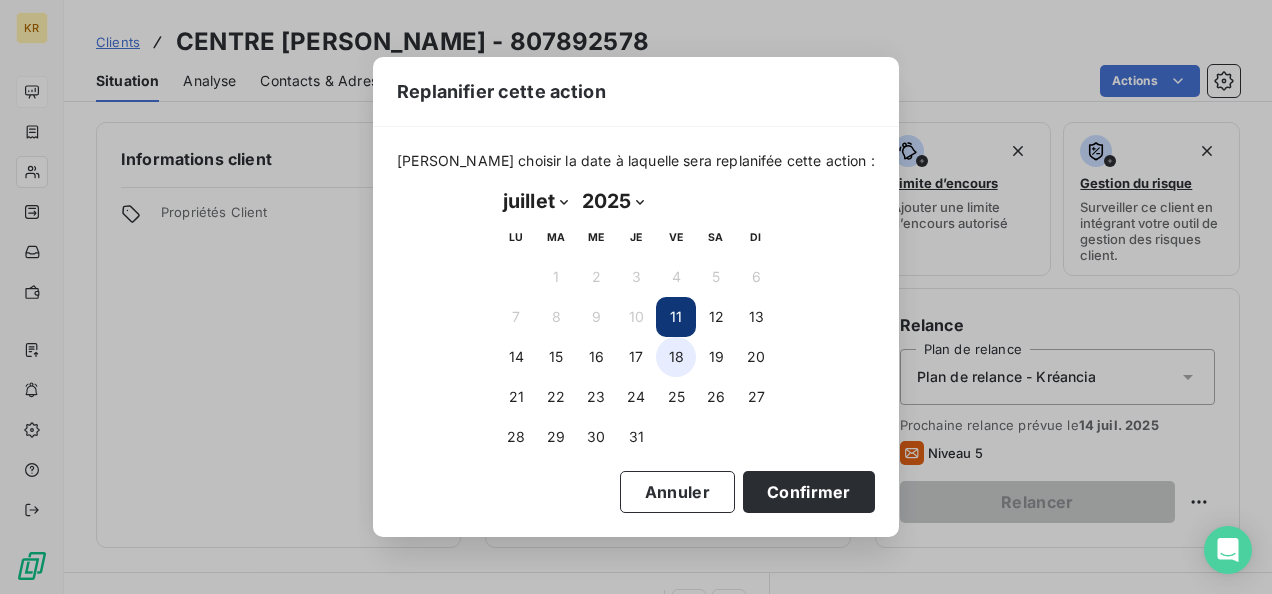 click on "18" at bounding box center [676, 357] 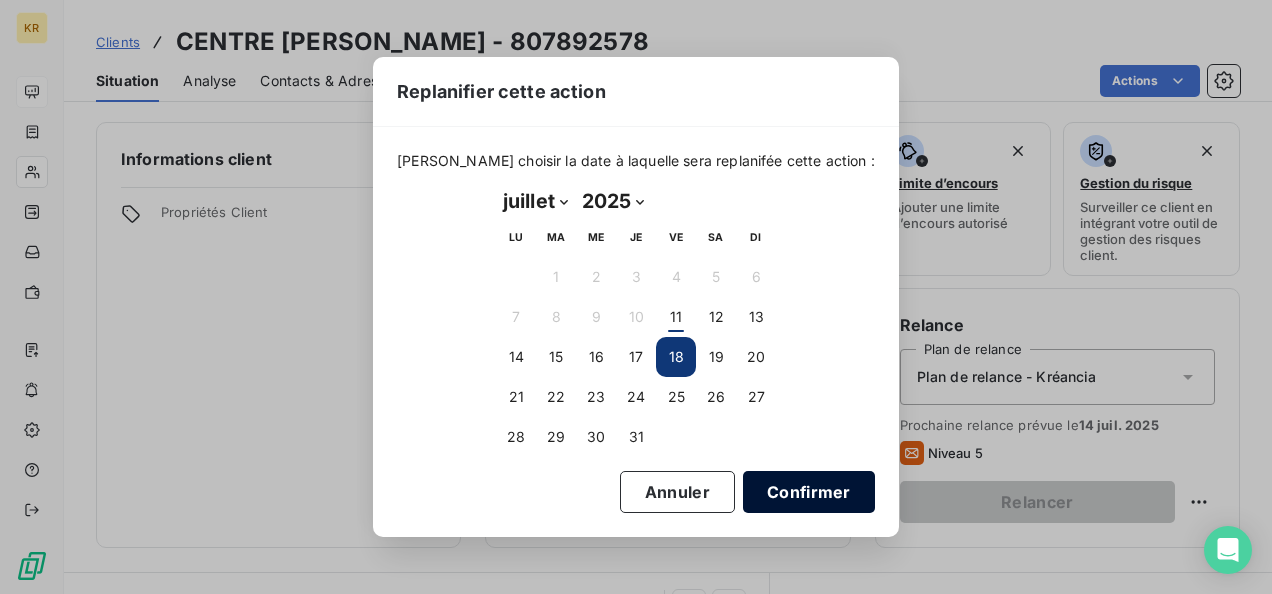 click on "Confirmer" at bounding box center [809, 492] 